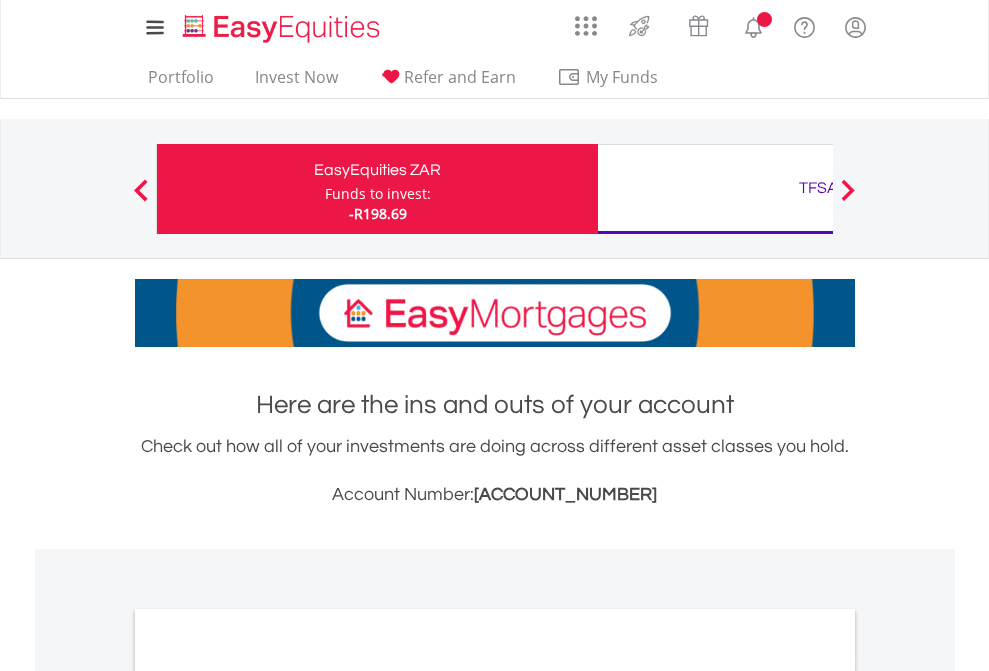 scroll, scrollTop: 0, scrollLeft: 0, axis: both 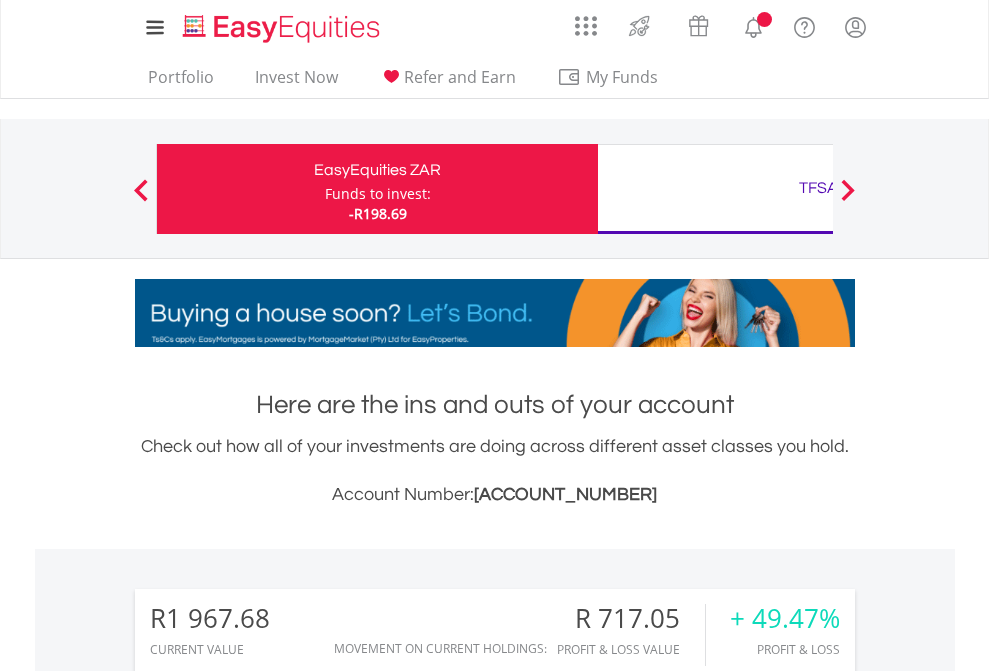 click on "Funds to invest:" at bounding box center [378, 194] 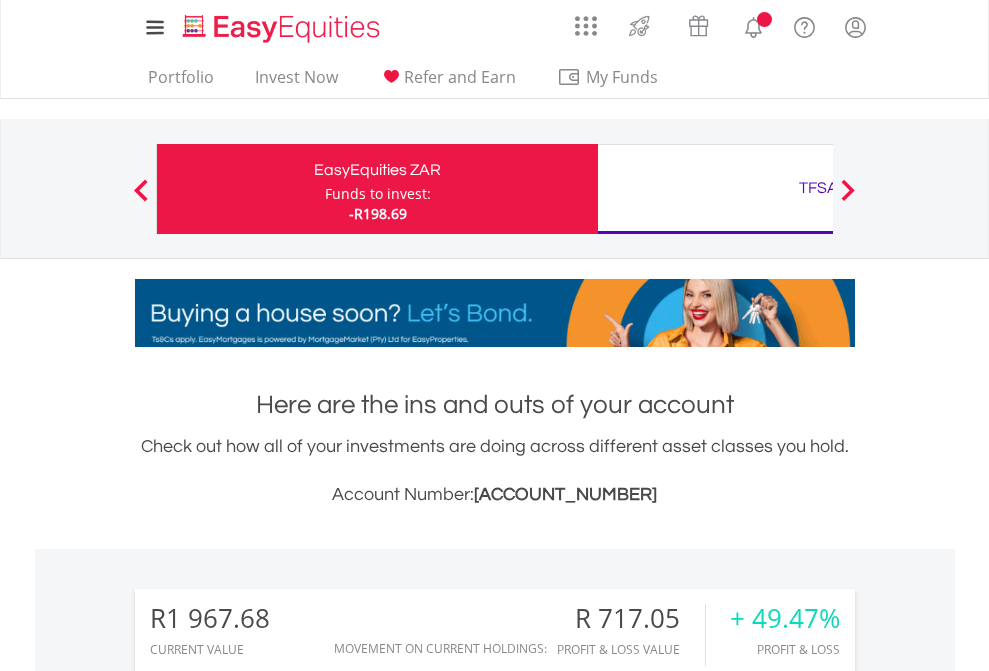 scroll, scrollTop: 999808, scrollLeft: 999687, axis: both 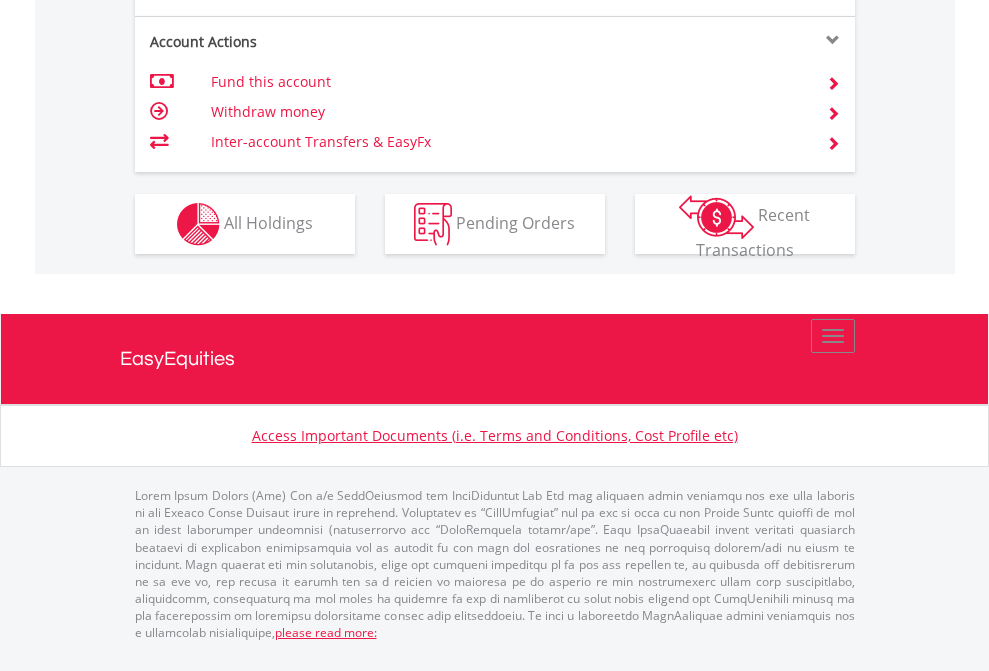 click on "Investment types" at bounding box center (706, -337) 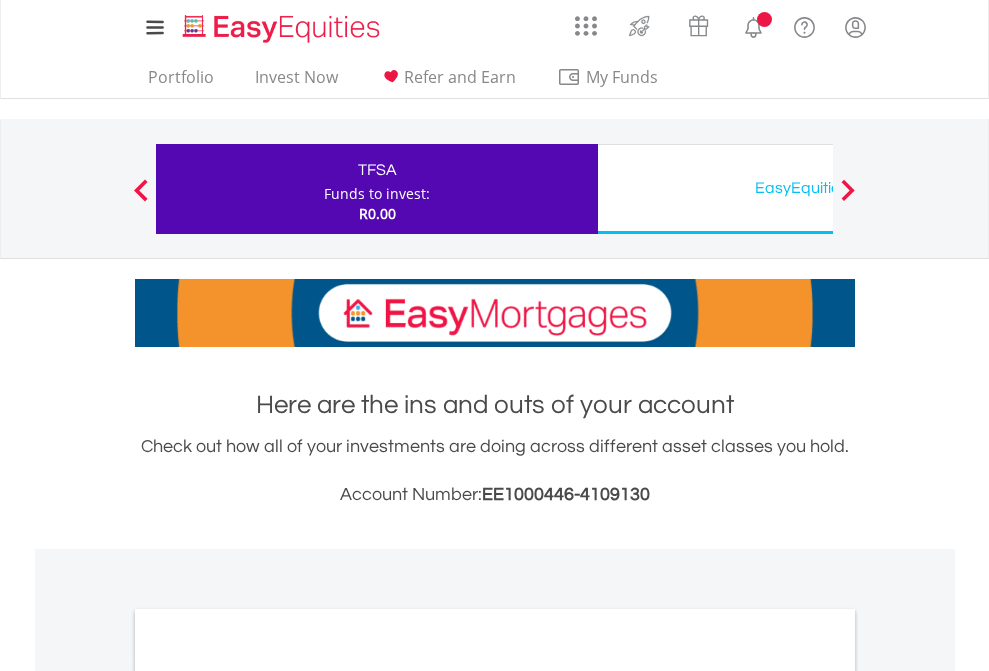 scroll, scrollTop: 0, scrollLeft: 0, axis: both 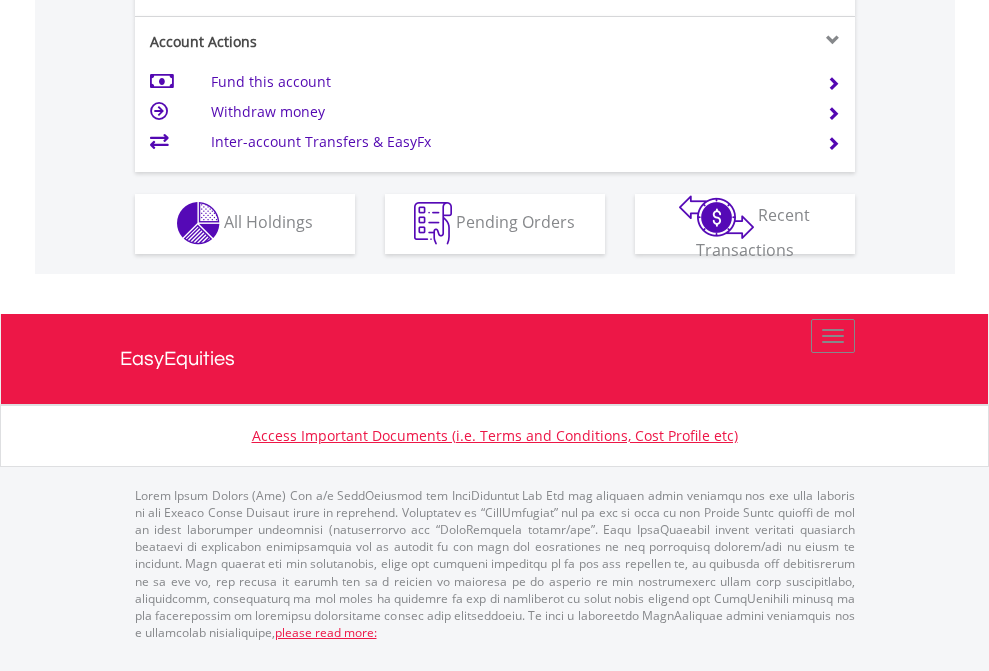 click on "Investment types" at bounding box center [706, -353] 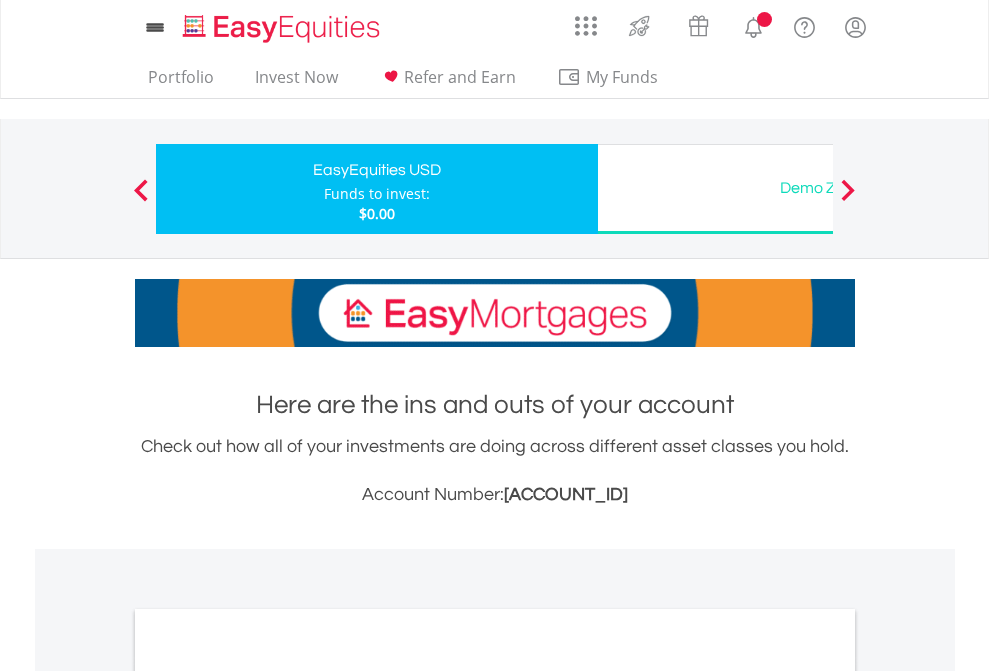 scroll, scrollTop: 0, scrollLeft: 0, axis: both 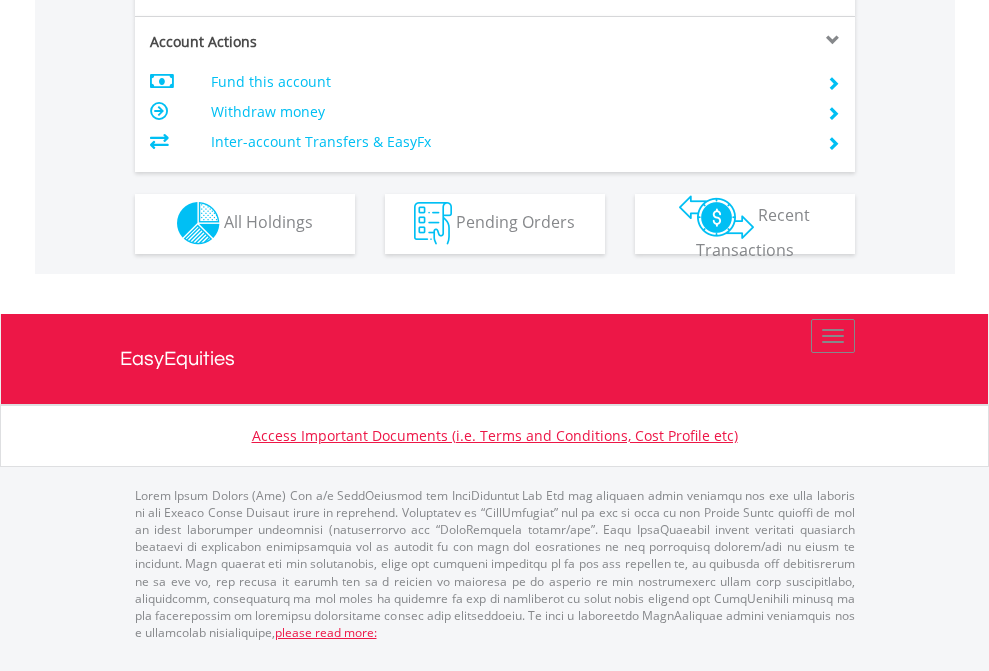 click on "Investment types" at bounding box center [706, -353] 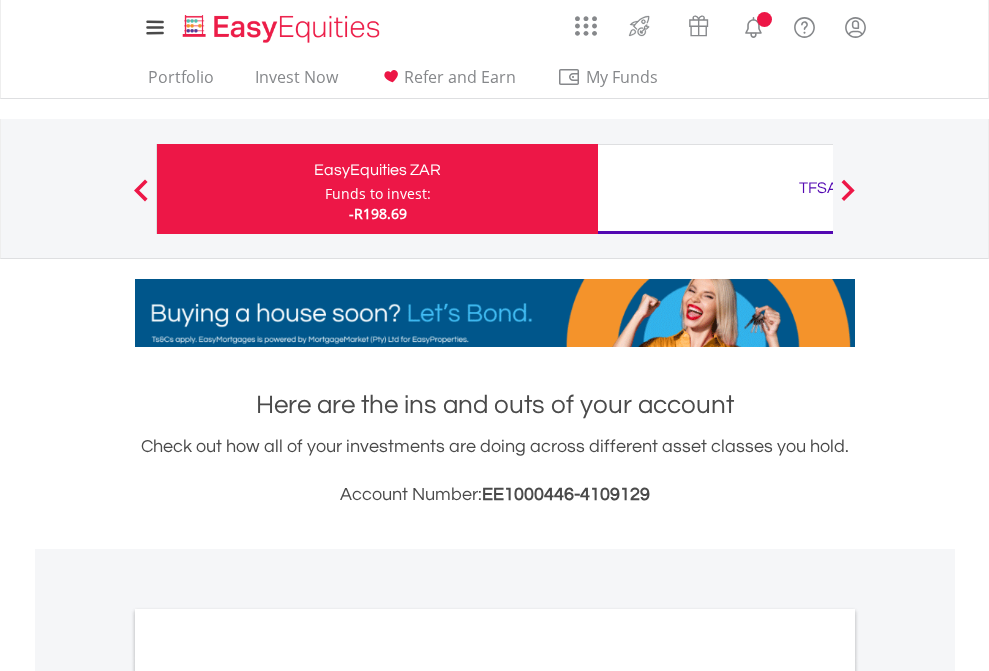 scroll, scrollTop: 1202, scrollLeft: 0, axis: vertical 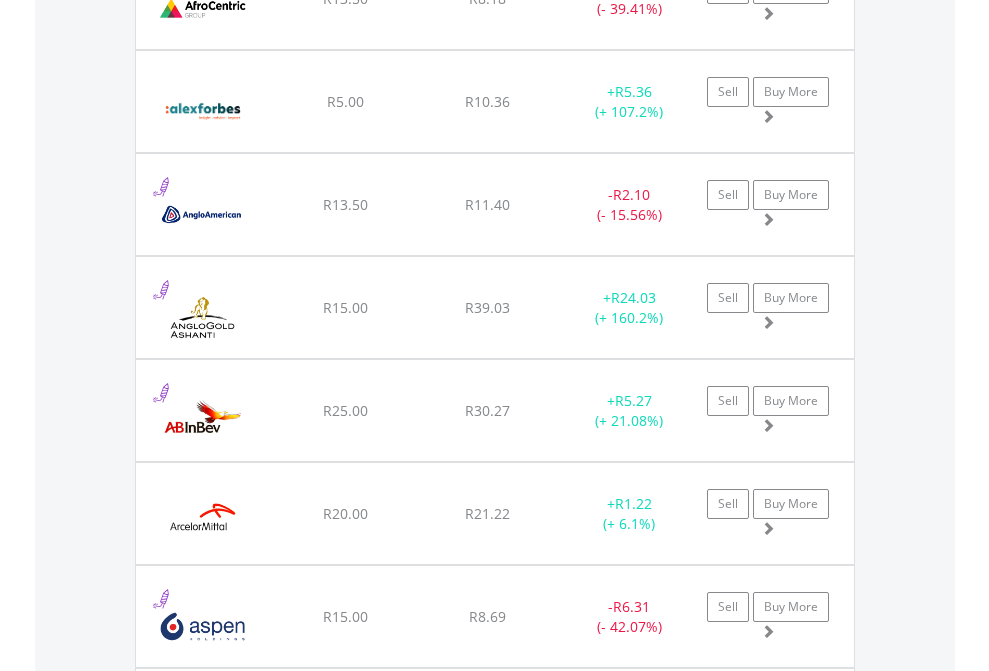 click on "TFSA" at bounding box center (818, -2116) 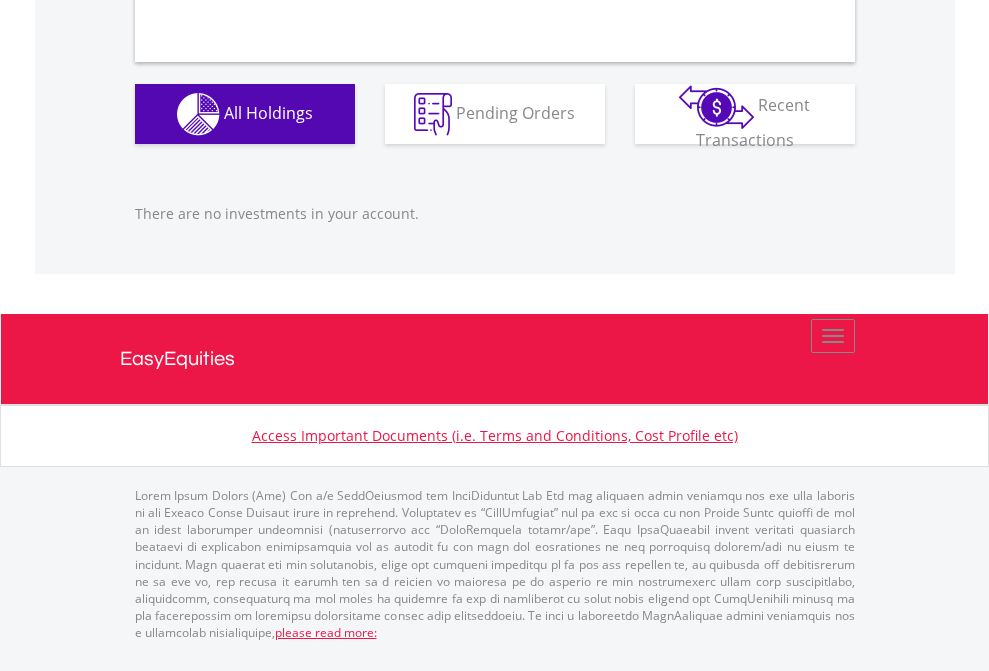 scroll, scrollTop: 1980, scrollLeft: 0, axis: vertical 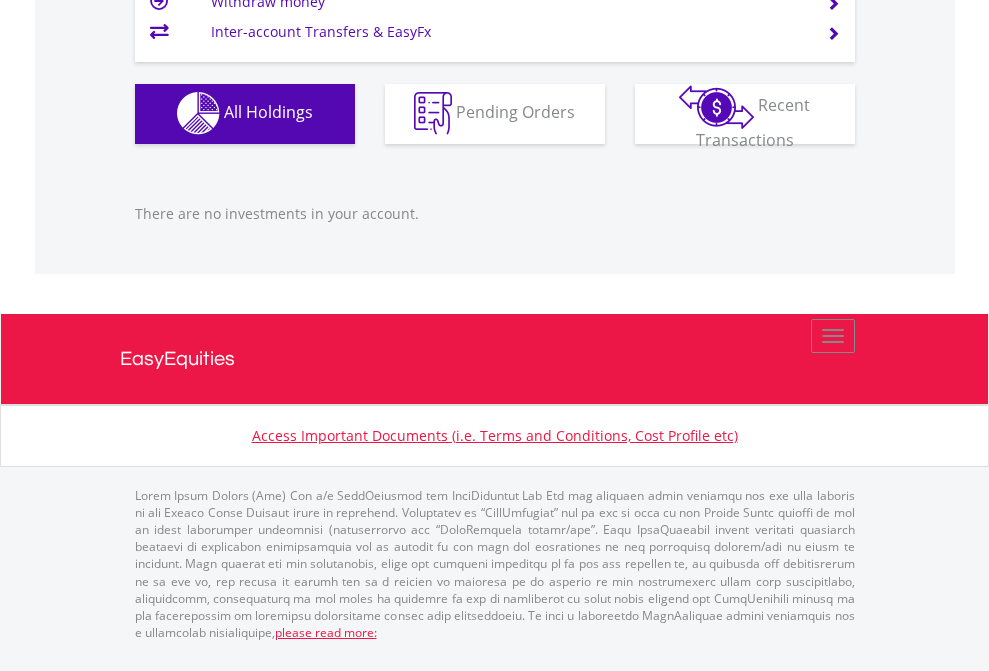 click on "EasyEquities USD" at bounding box center [818, -1142] 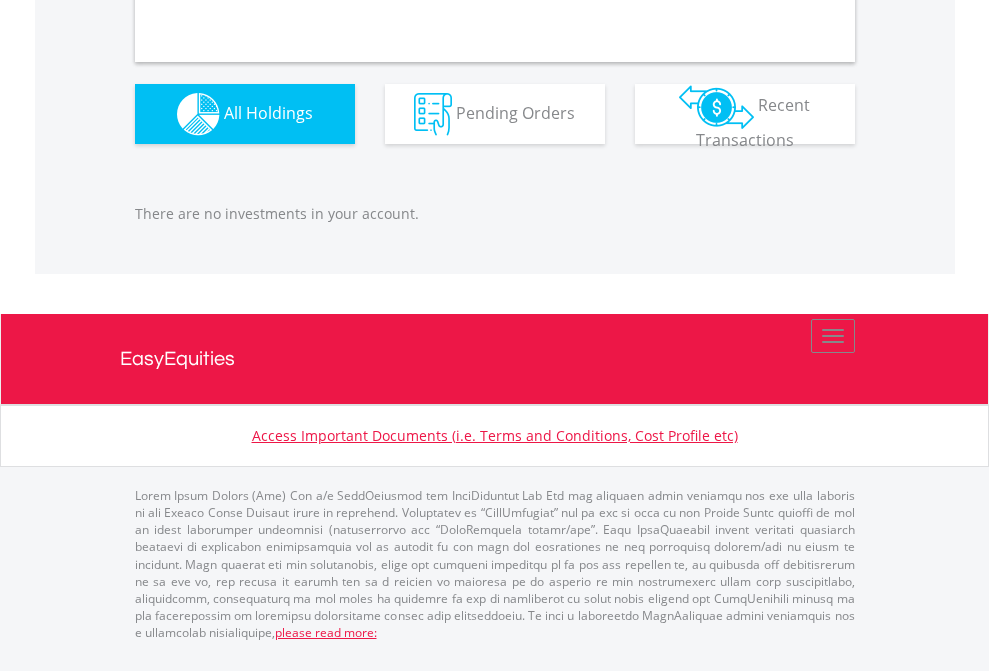 scroll, scrollTop: 1980, scrollLeft: 0, axis: vertical 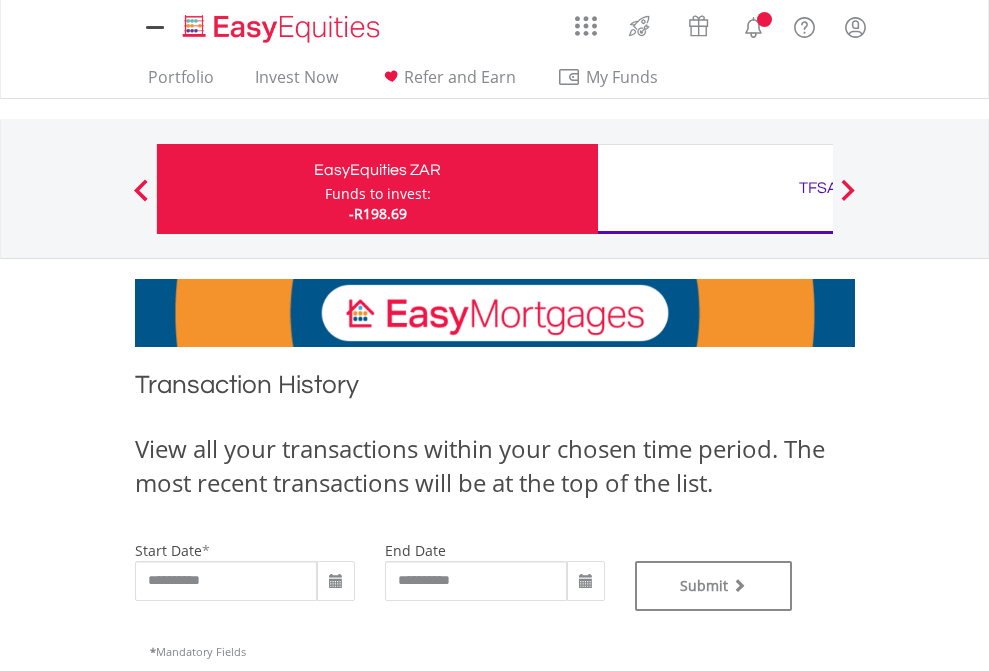 type on "**********" 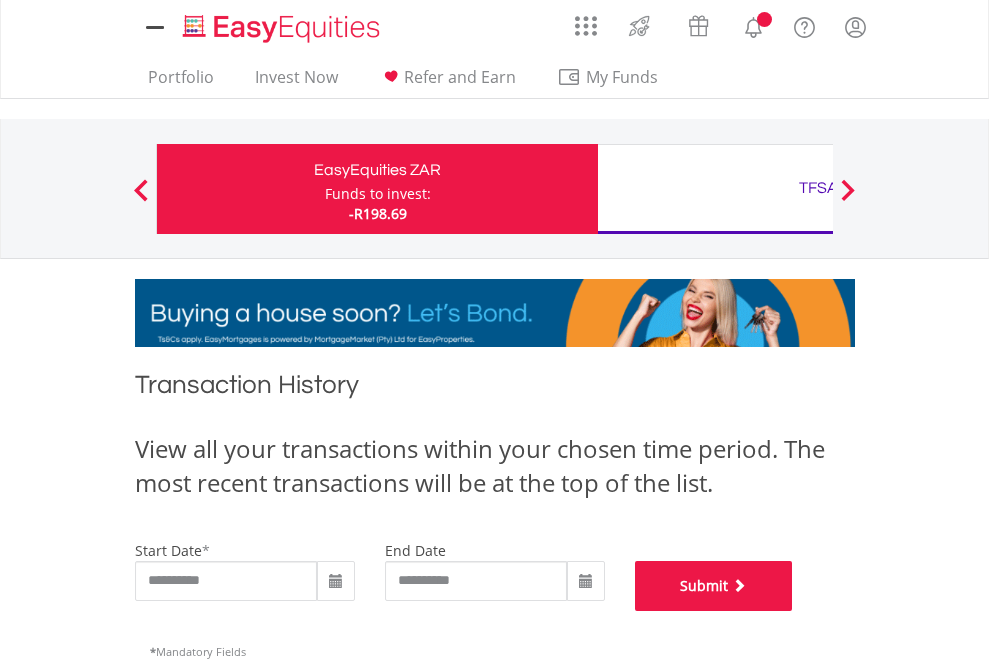 click on "Submit" at bounding box center (714, 586) 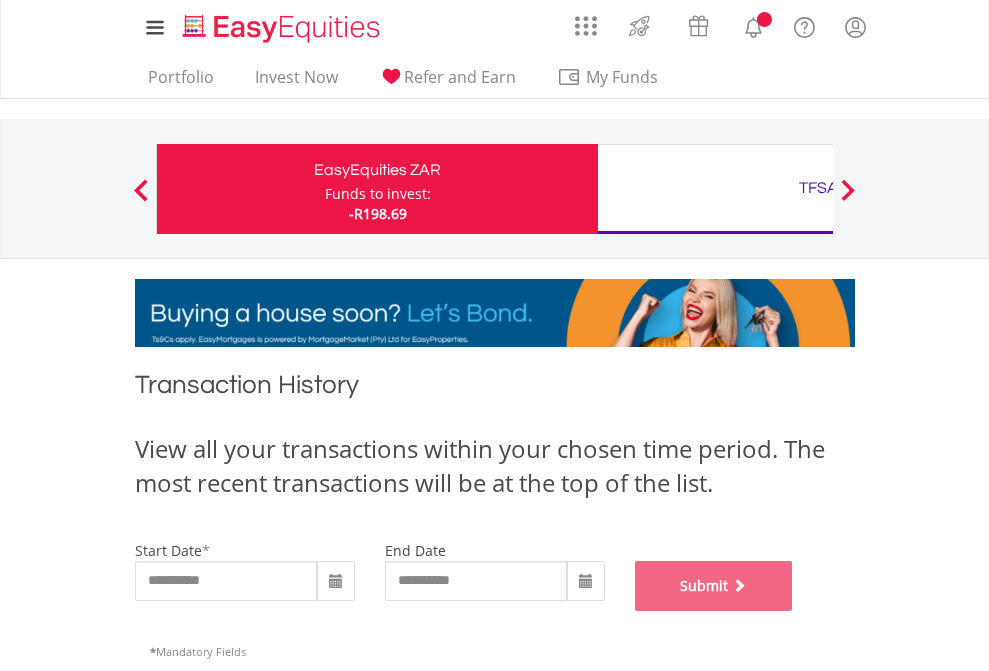 scroll, scrollTop: 811, scrollLeft: 0, axis: vertical 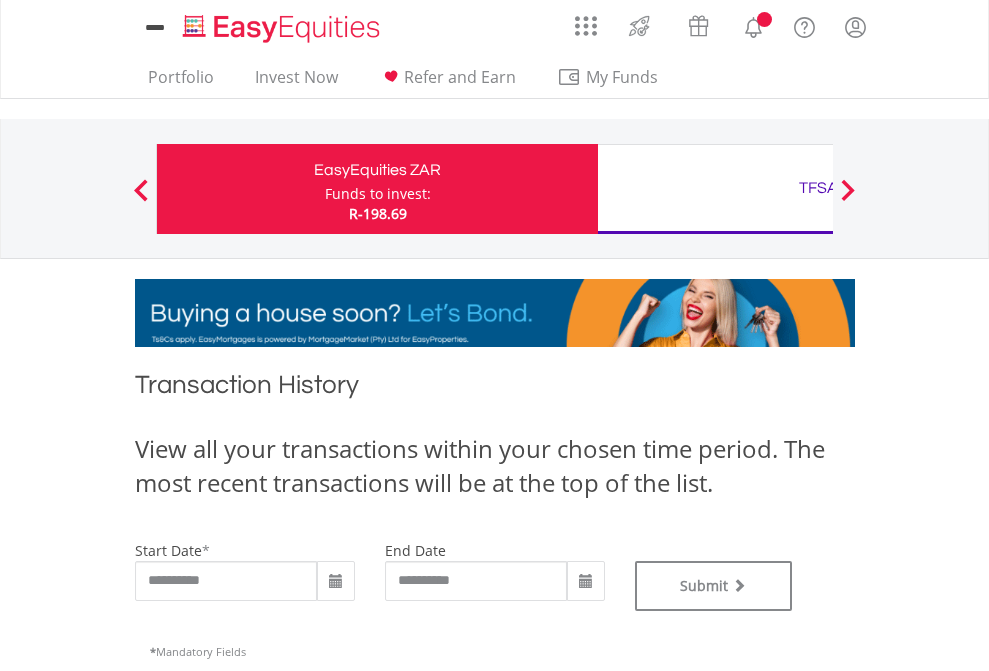 click on "TFSA" at bounding box center (818, 188) 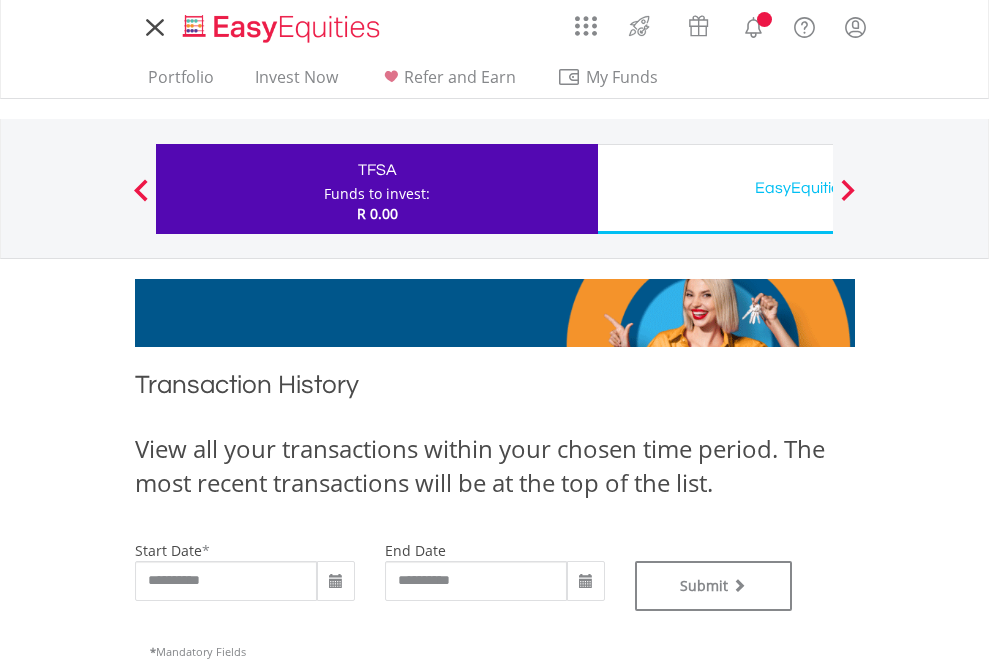 scroll, scrollTop: 0, scrollLeft: 0, axis: both 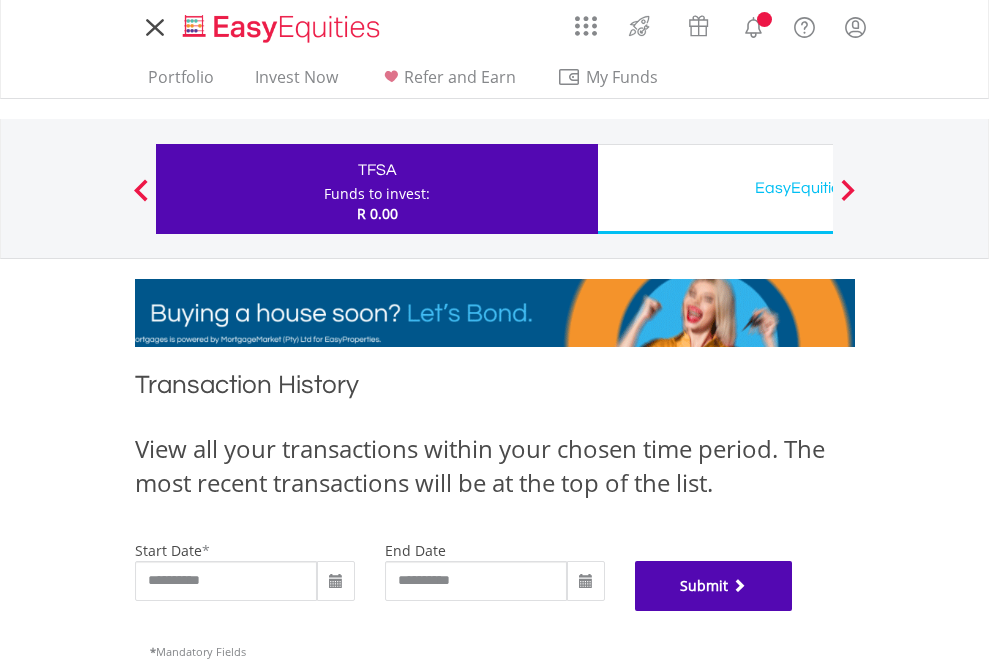 click on "Submit" at bounding box center [714, 586] 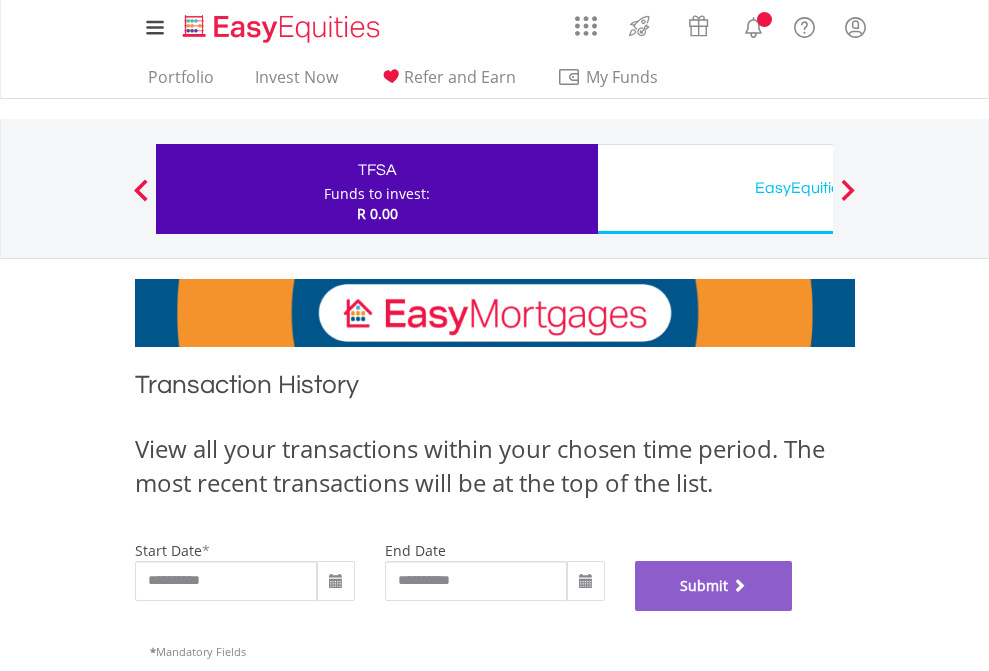 scroll, scrollTop: 811, scrollLeft: 0, axis: vertical 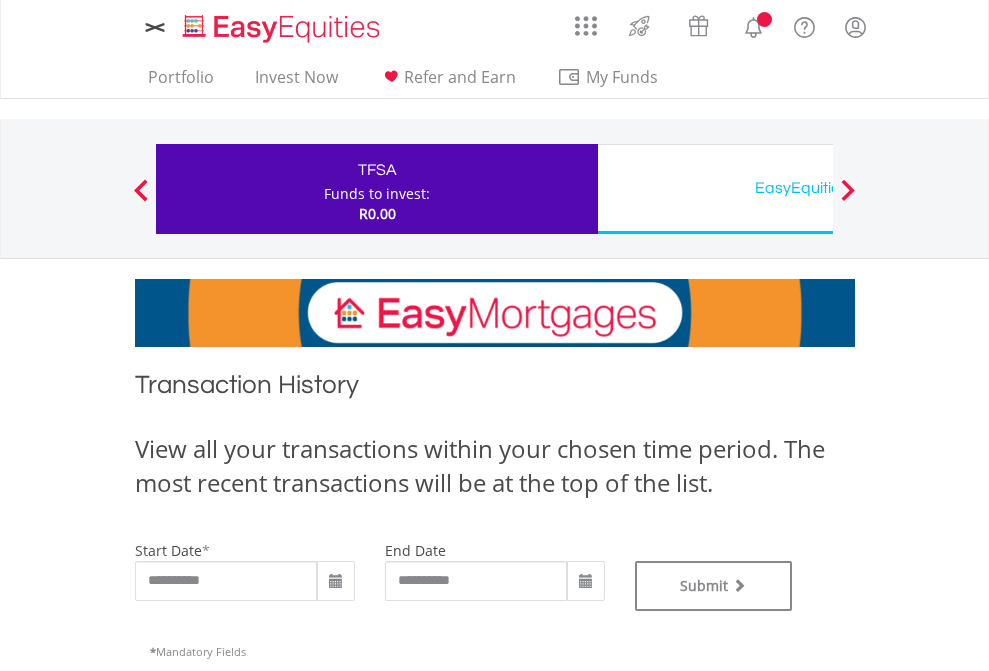 click on "EasyEquities USD" at bounding box center [818, 188] 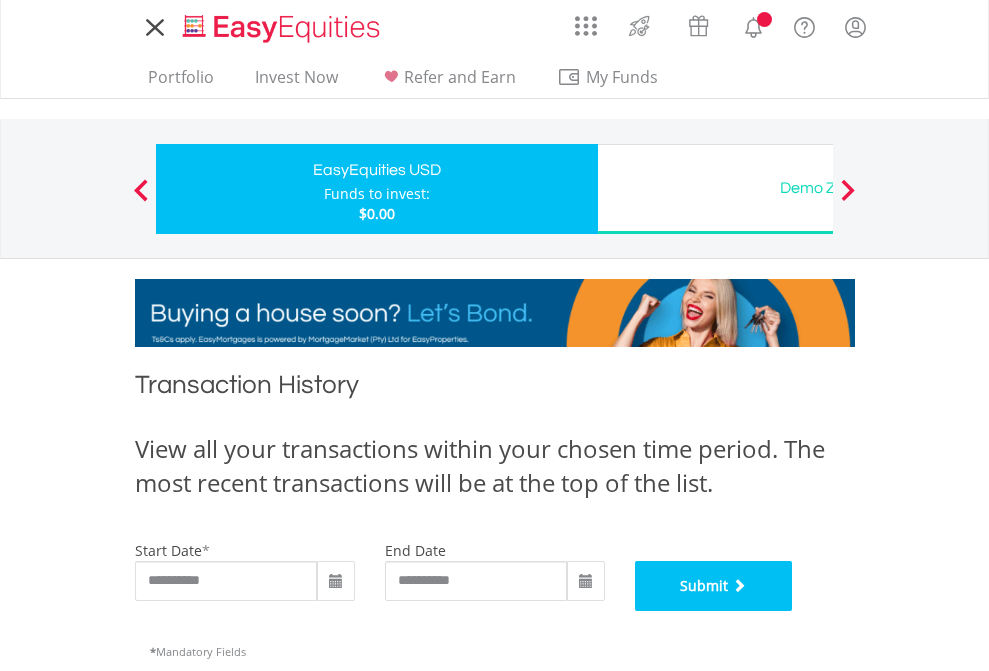 click on "Submit" at bounding box center [714, 586] 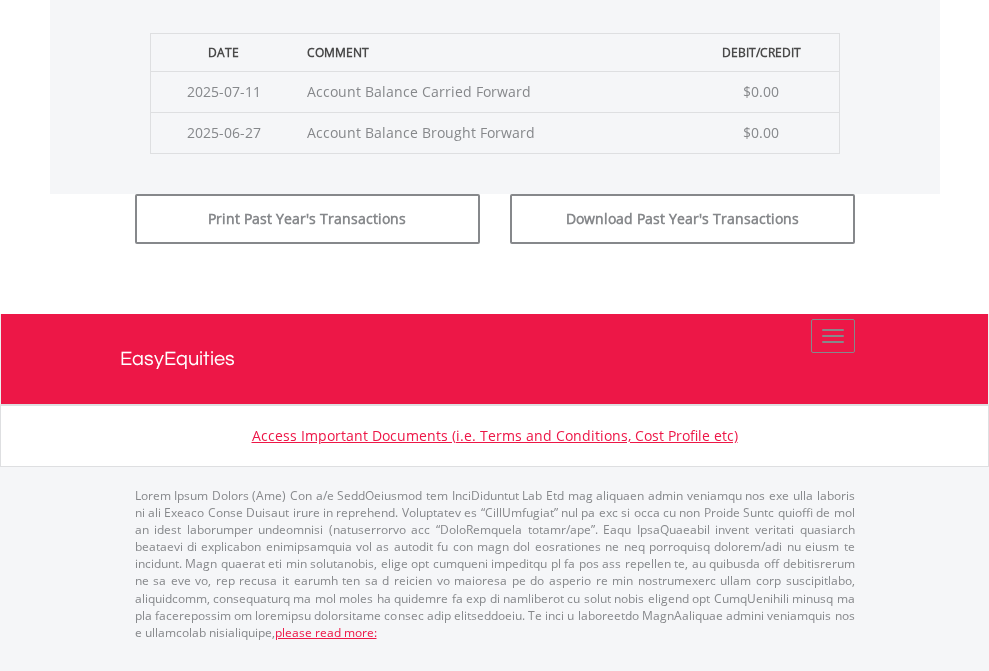 scroll, scrollTop: 811, scrollLeft: 0, axis: vertical 